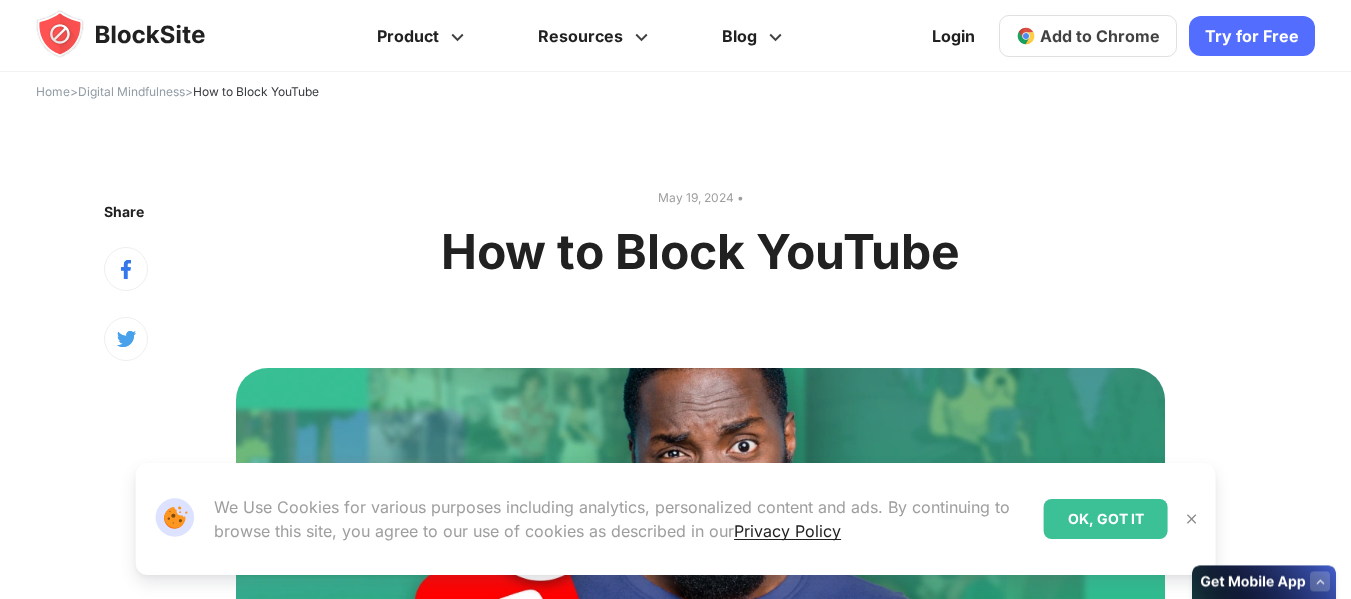 scroll, scrollTop: 0, scrollLeft: 0, axis: both 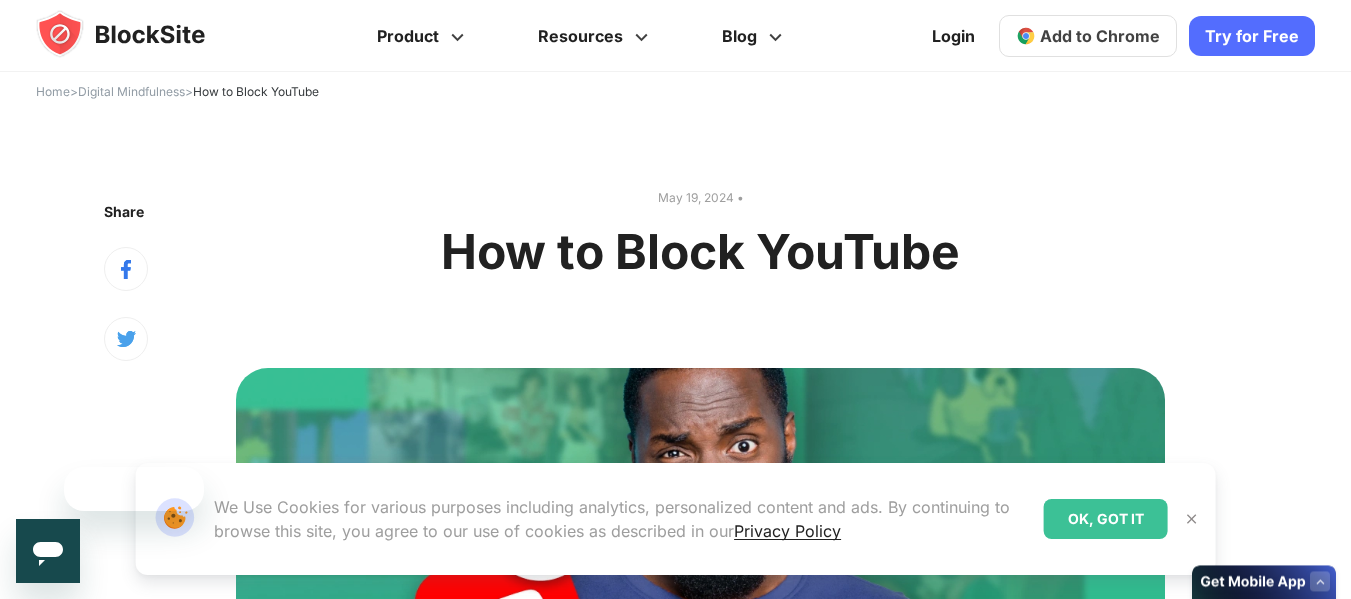 click on "Try for Free" at bounding box center [1252, 36] 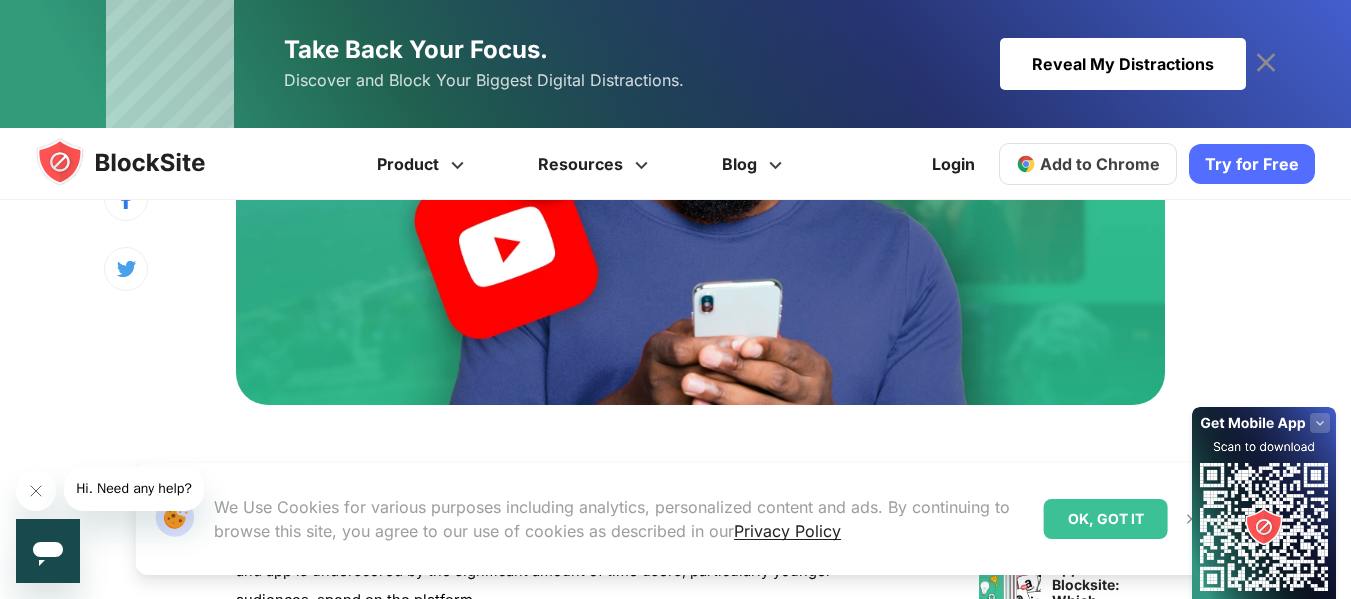 scroll, scrollTop: 0, scrollLeft: 0, axis: both 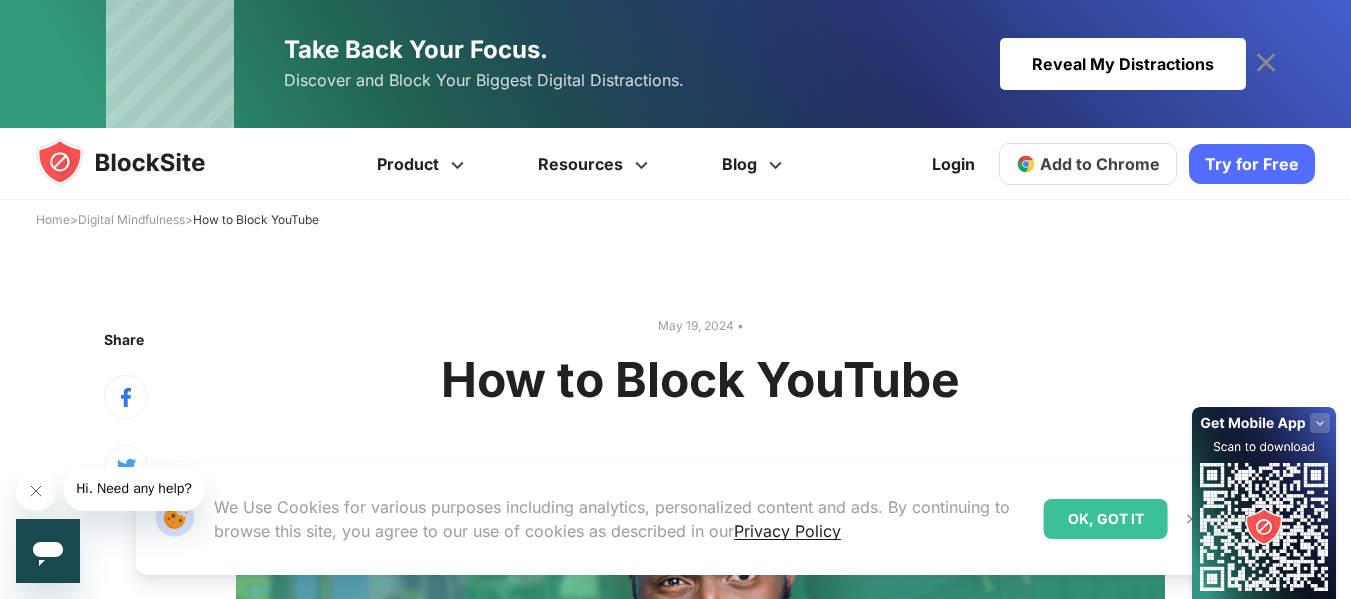 click on "OK, GOT IT" at bounding box center [1106, 519] 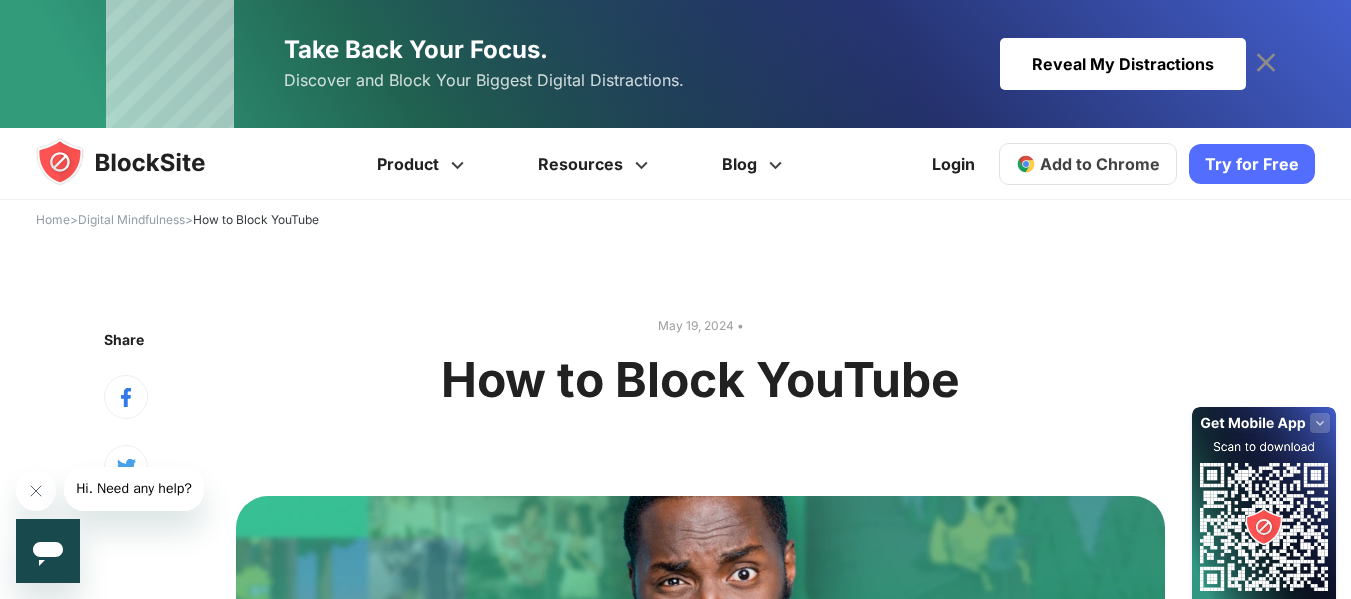 click on "Reveal My Distractions" at bounding box center [1123, 64] 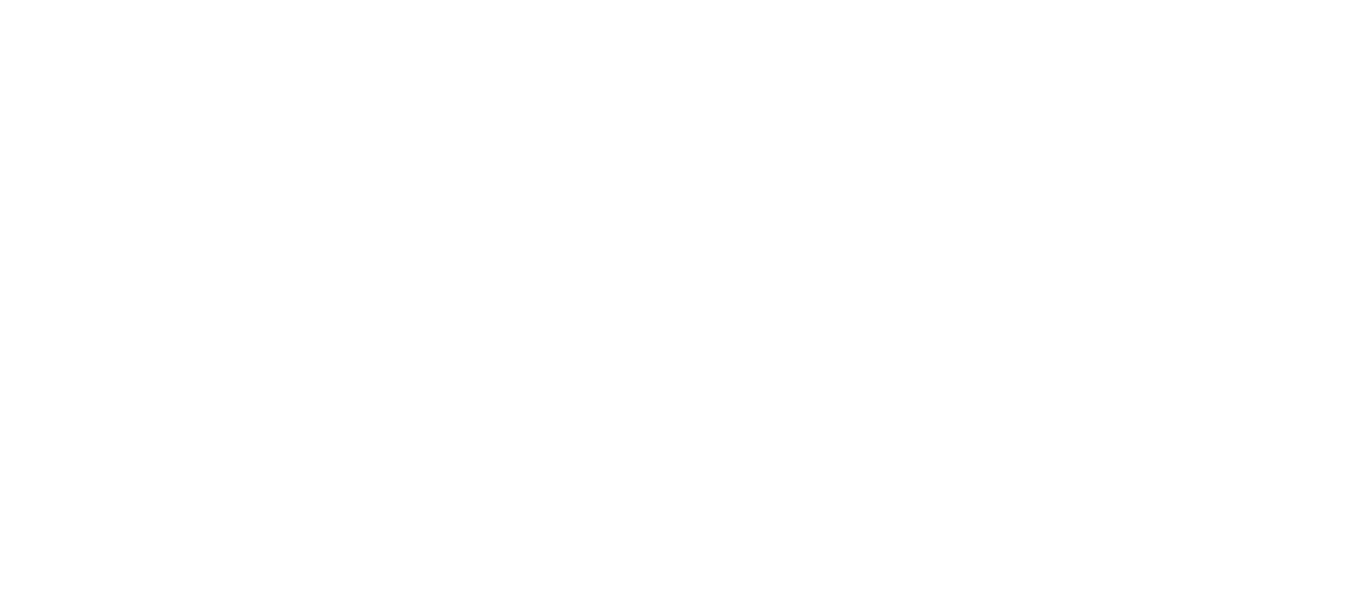 scroll, scrollTop: 0, scrollLeft: 0, axis: both 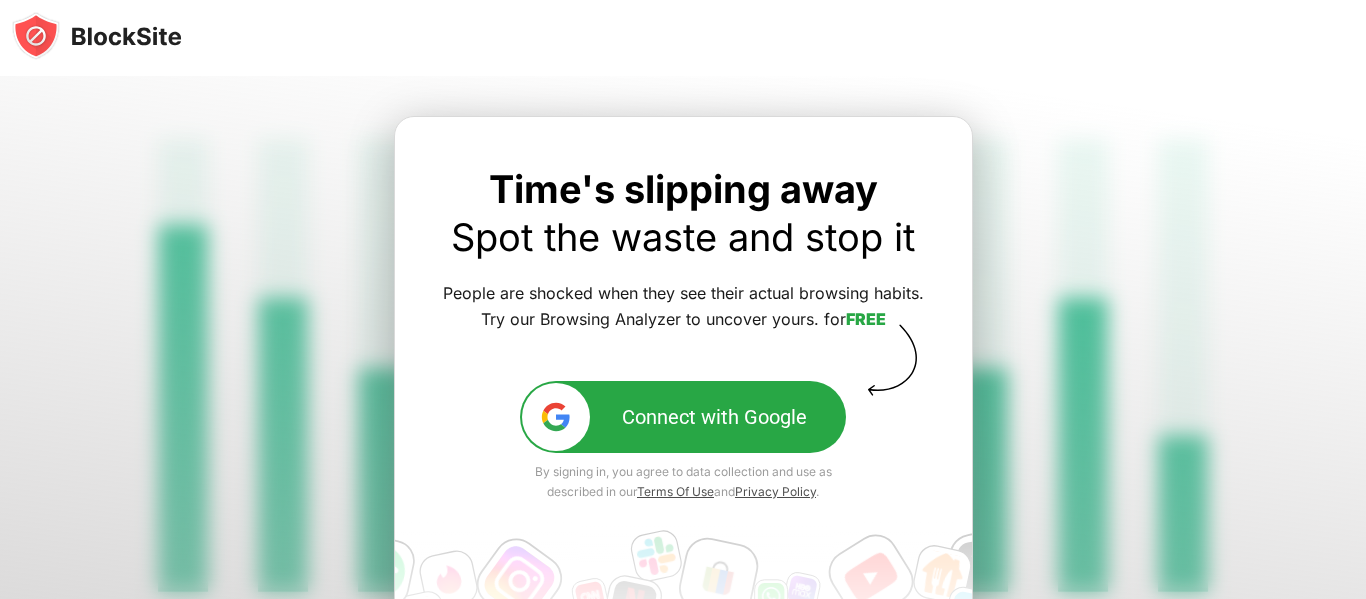 click on "Connect with Google" at bounding box center (714, 417) 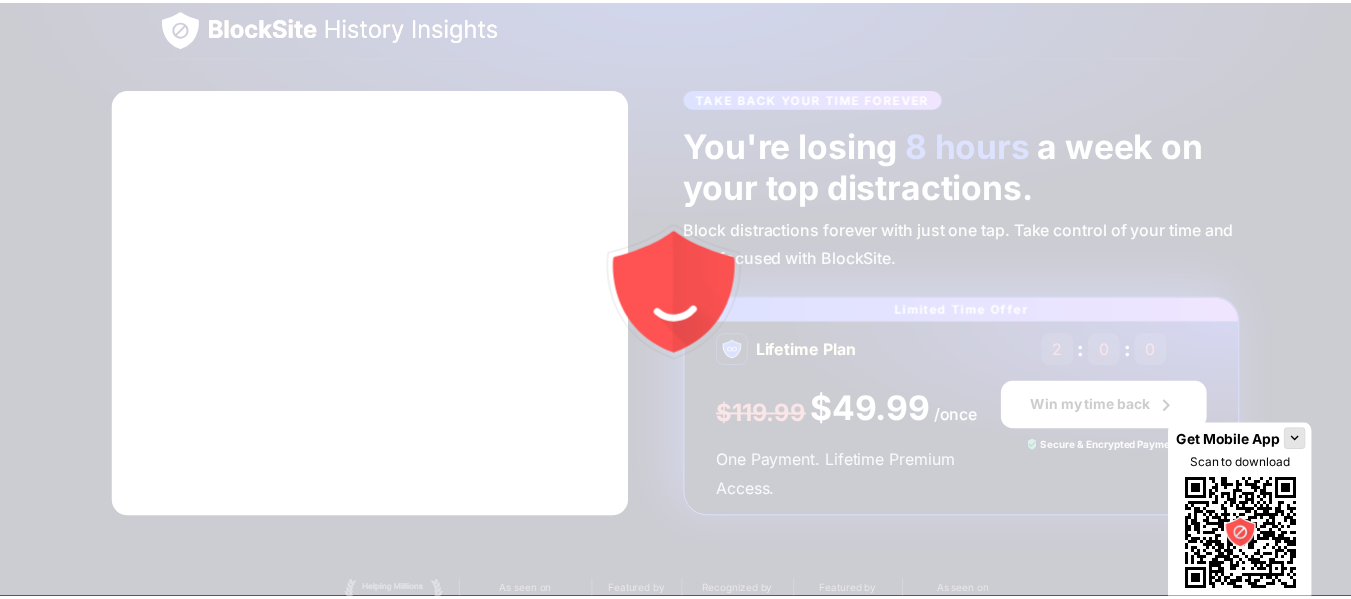 scroll, scrollTop: 0, scrollLeft: 0, axis: both 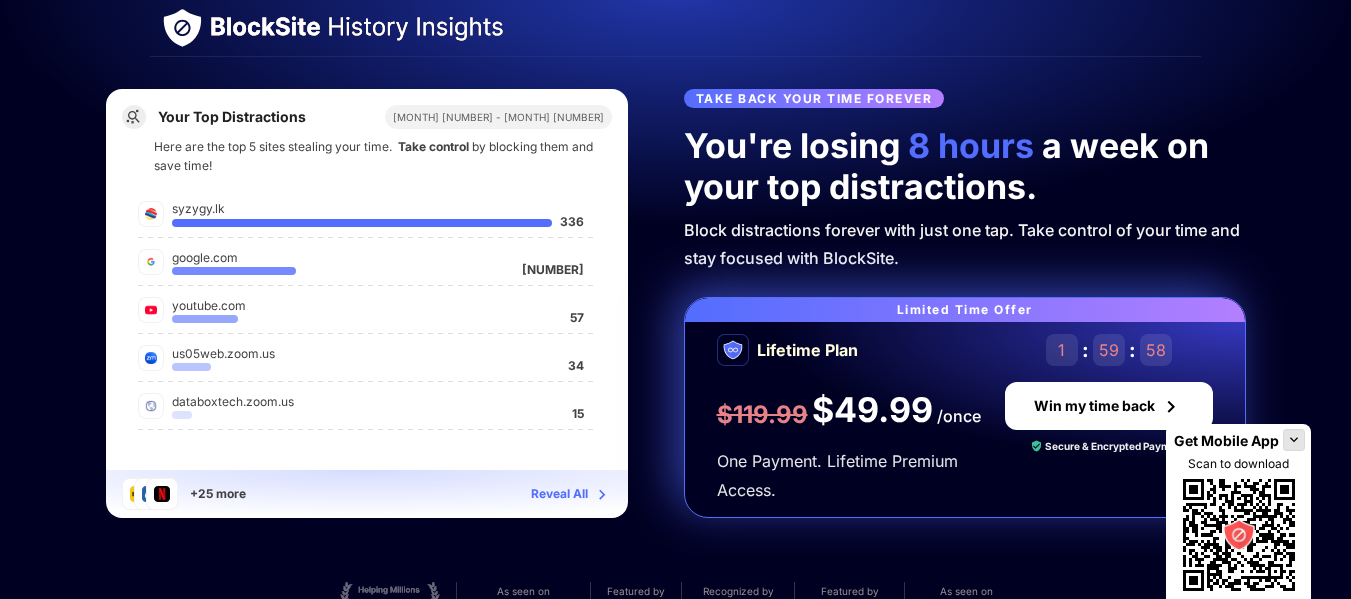 drag, startPoint x: 0, startPoint y: 0, endPoint x: 1029, endPoint y: 551, distance: 1167.2369 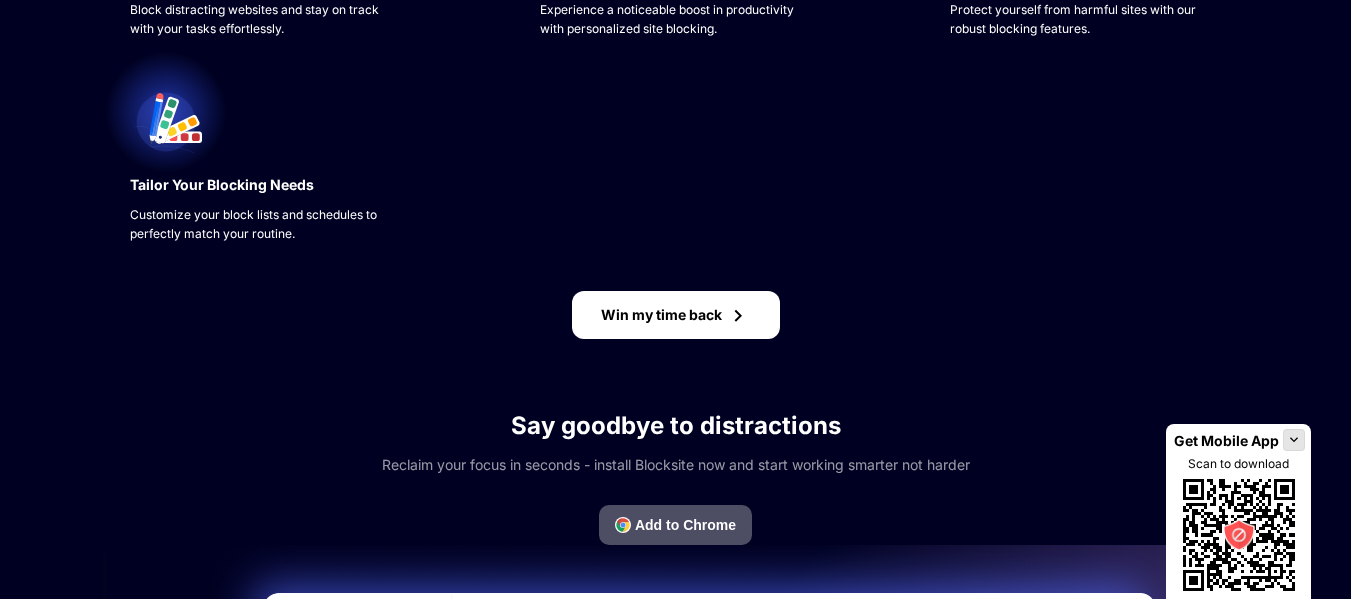 scroll, scrollTop: 913, scrollLeft: 0, axis: vertical 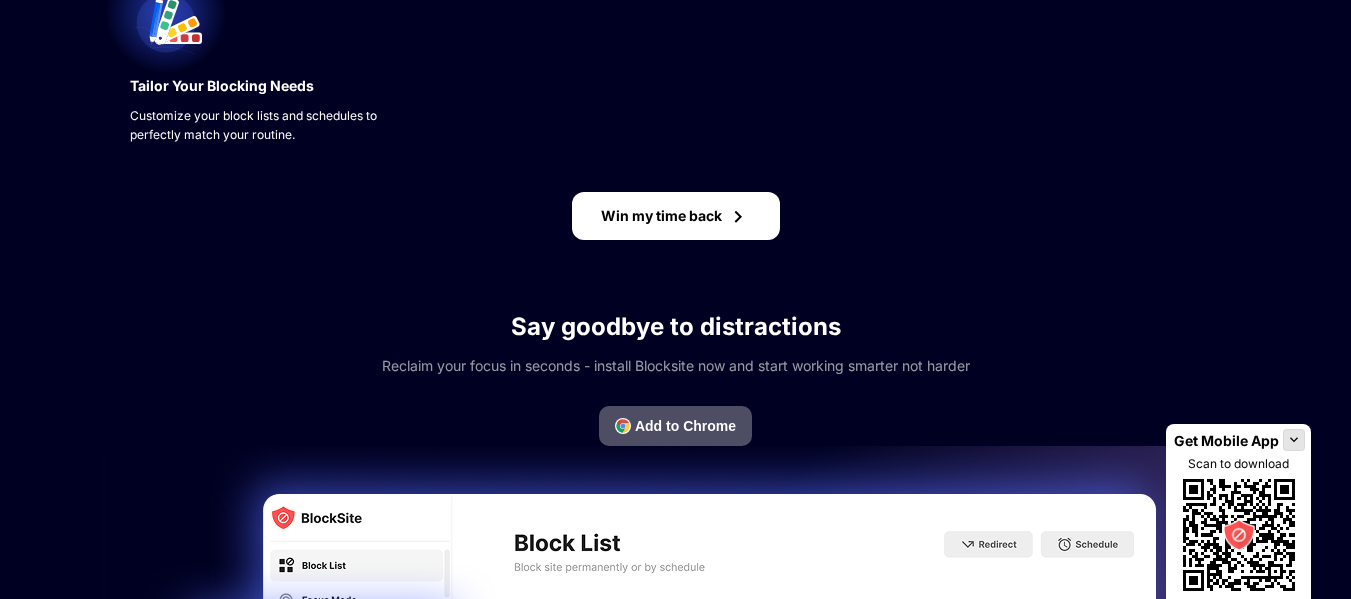 click on "Win my time back" at bounding box center [676, 216] 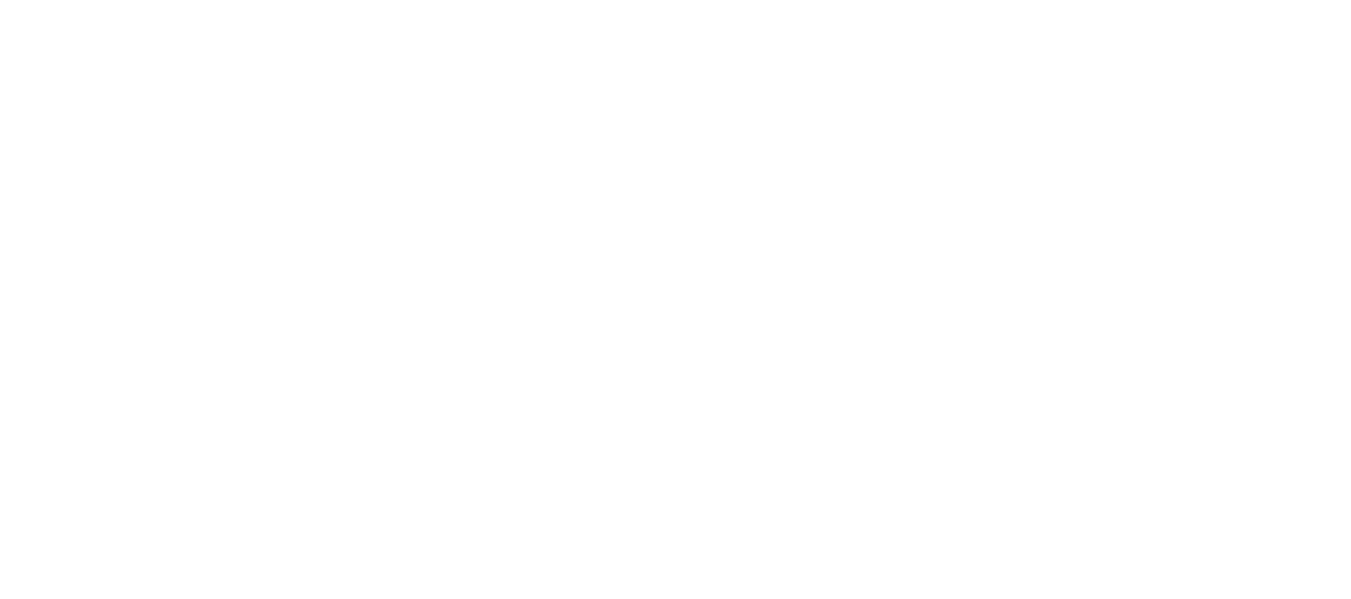 scroll, scrollTop: 0, scrollLeft: 0, axis: both 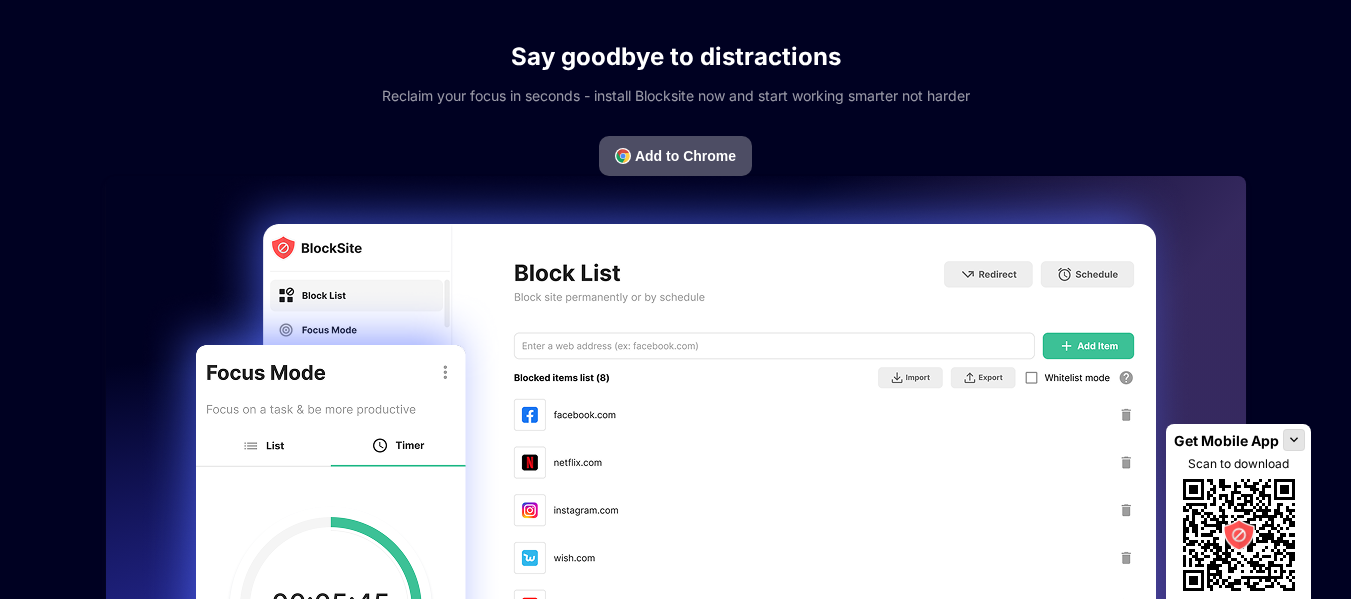 click on "Add to Chrome" at bounding box center (685, 156) 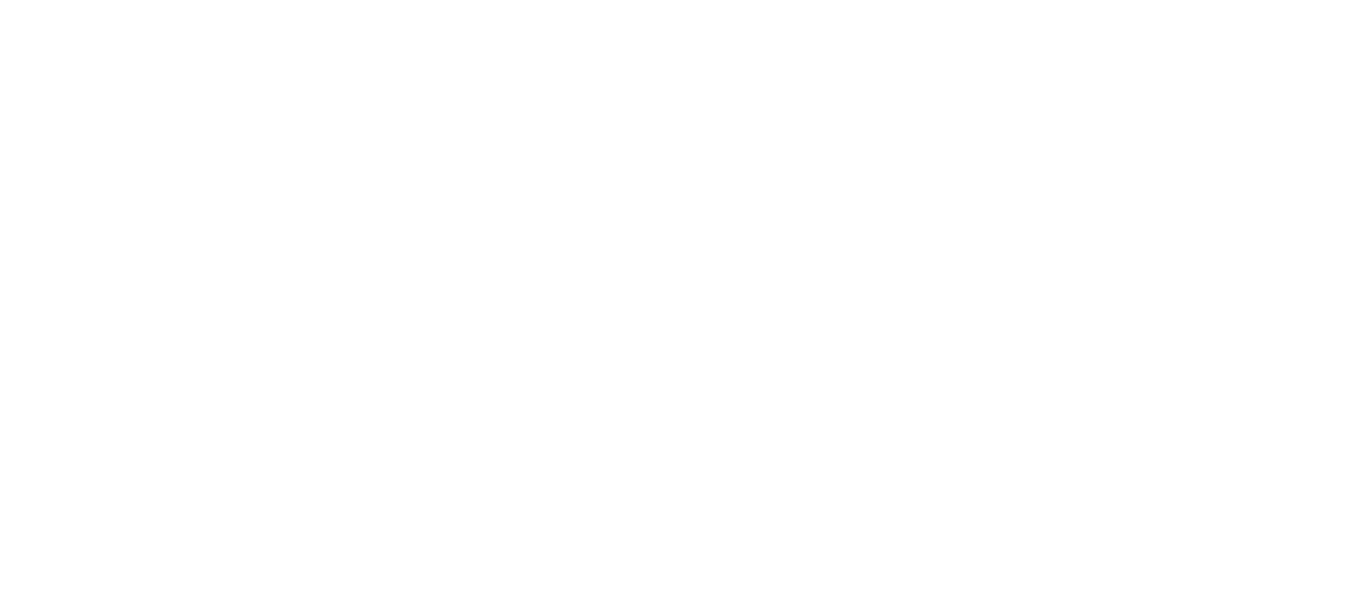 scroll, scrollTop: 0, scrollLeft: 0, axis: both 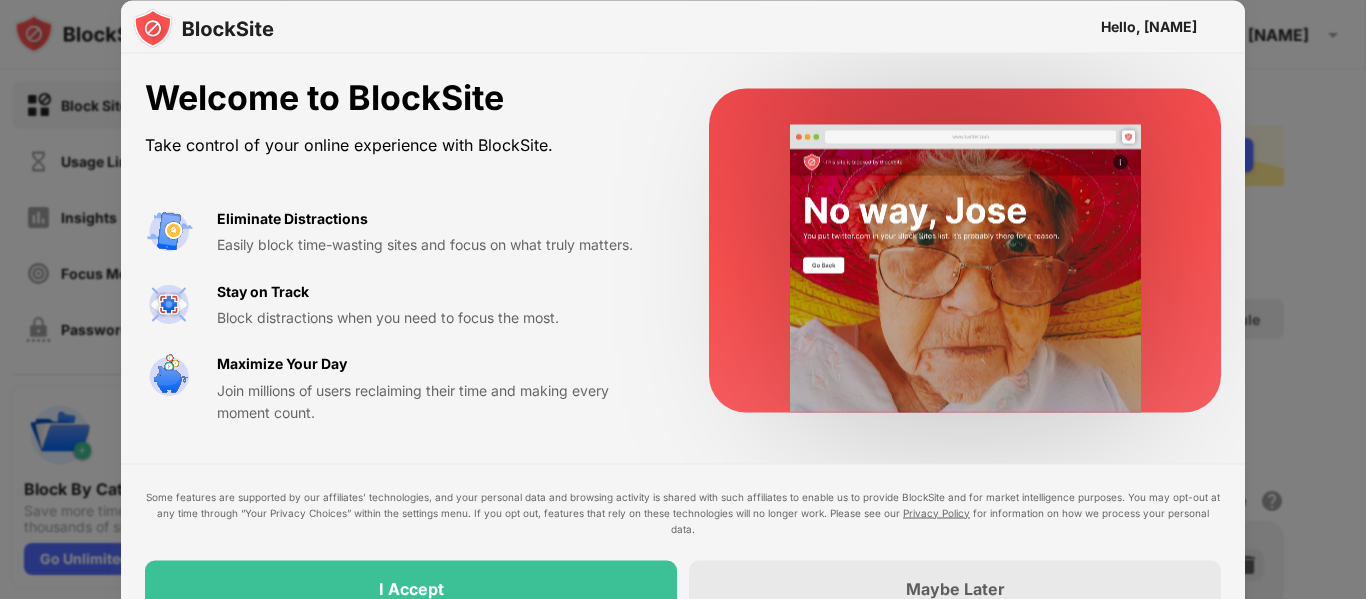 drag, startPoint x: 1365, startPoint y: 209, endPoint x: 1365, endPoint y: 267, distance: 58 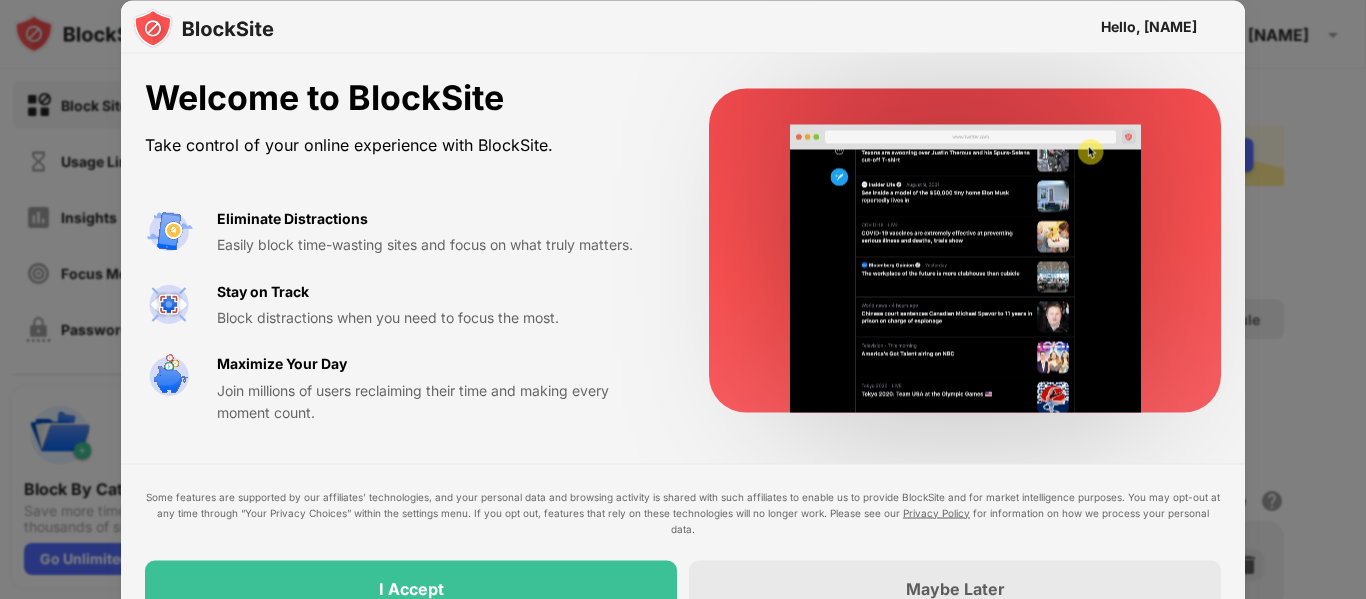 click at bounding box center (683, 299) 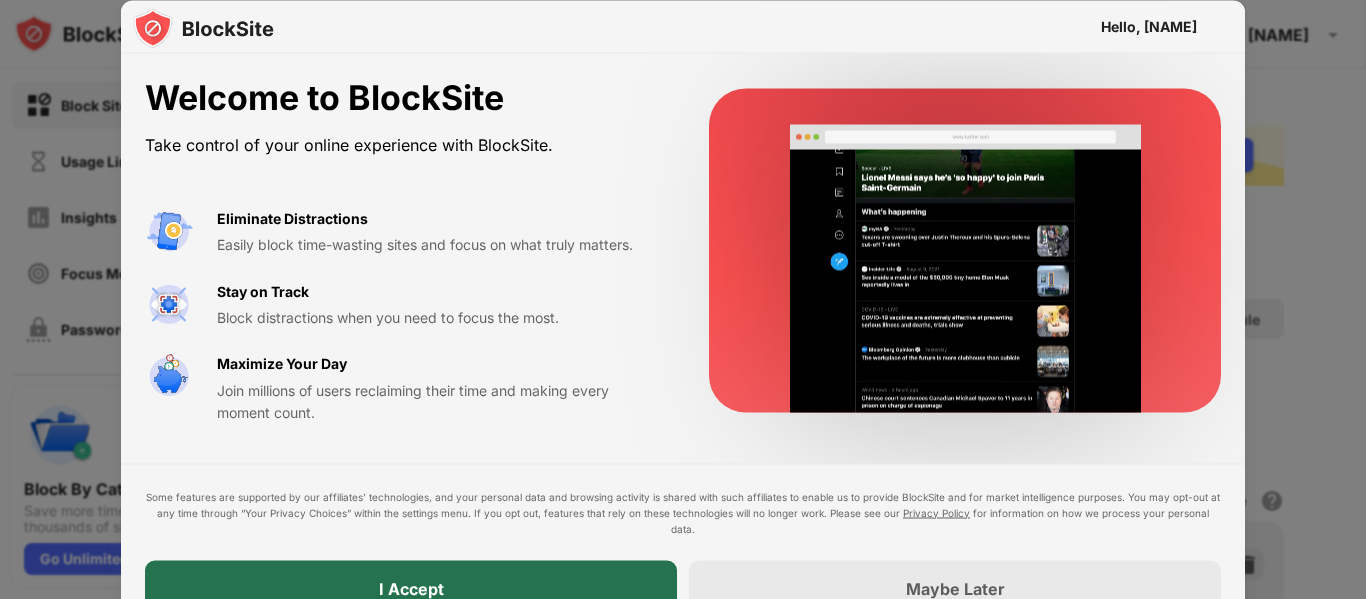 click on "I Accept" at bounding box center [411, 588] 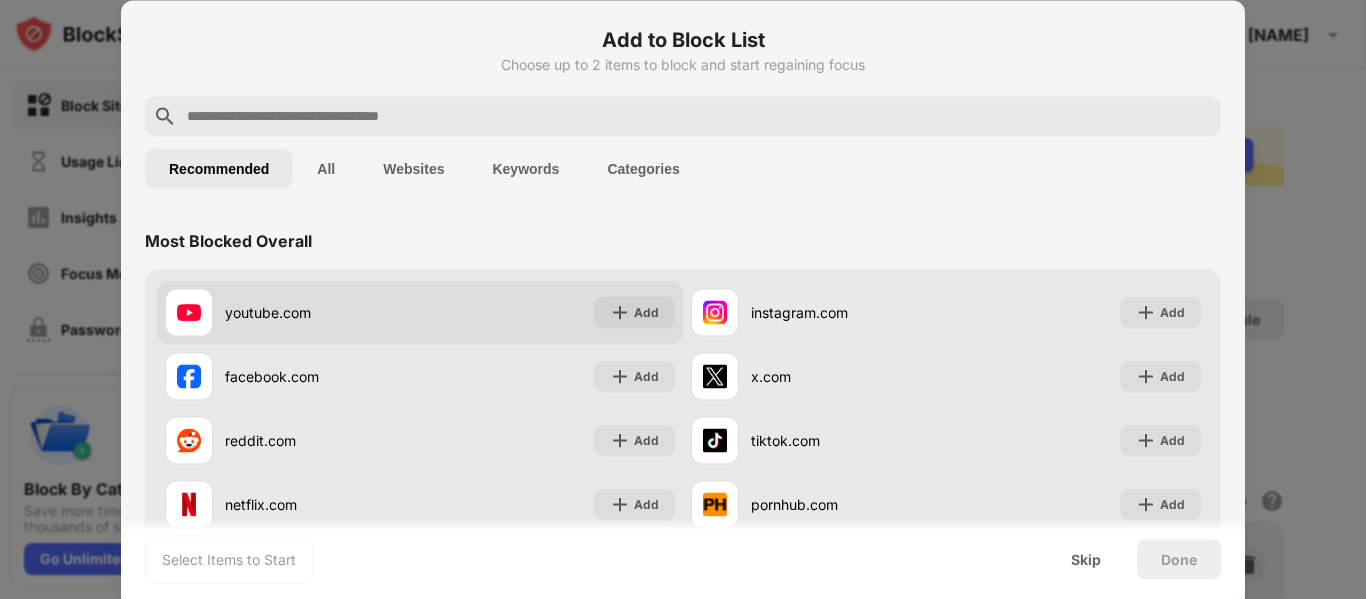 scroll, scrollTop: 0, scrollLeft: 0, axis: both 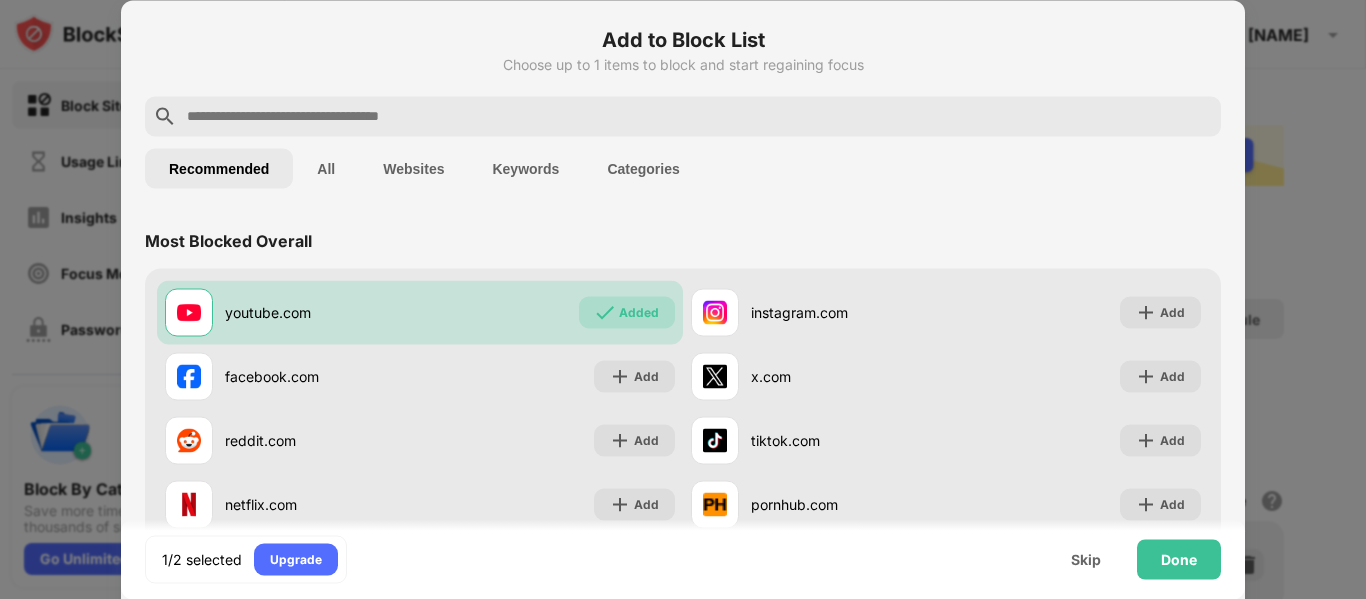 click on "Add to Block List Choose up to 1 items to block and start regaining focus" at bounding box center (683, 60) 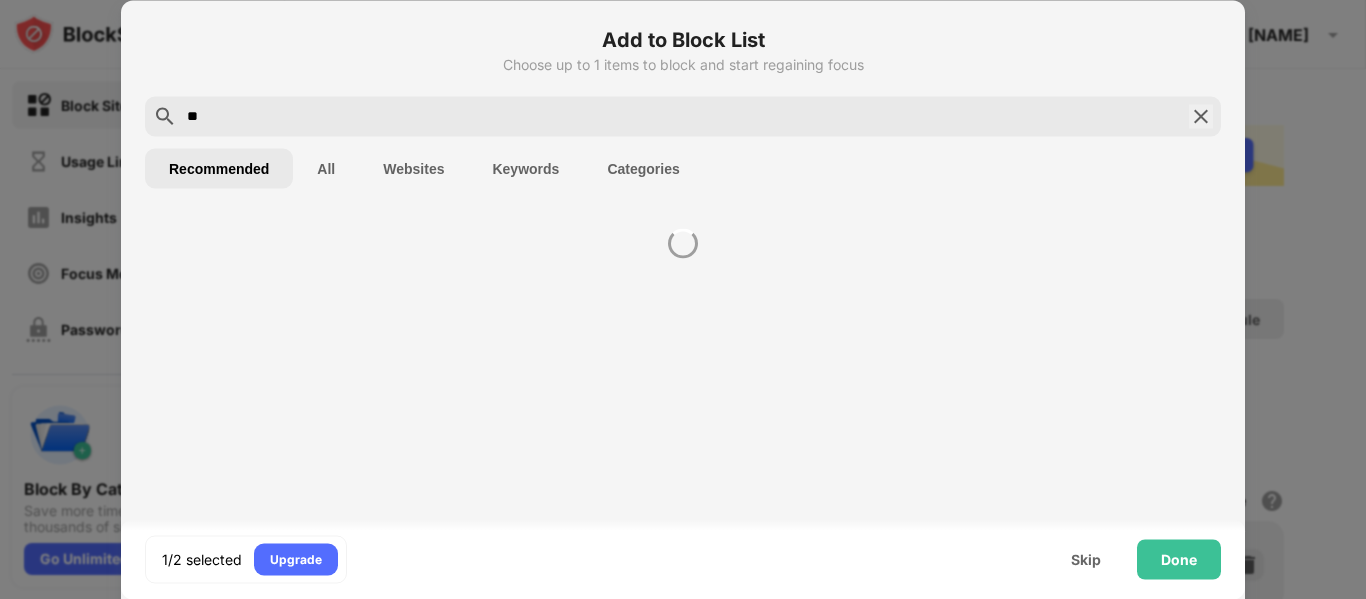 type on "*" 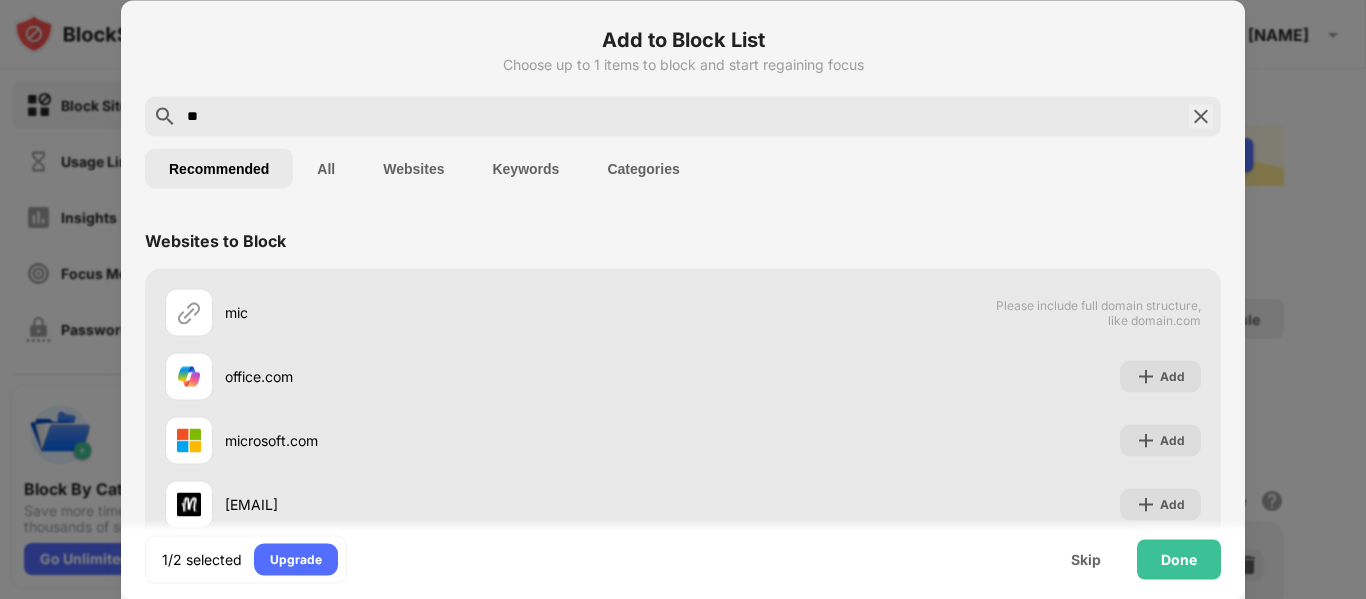 type on "*" 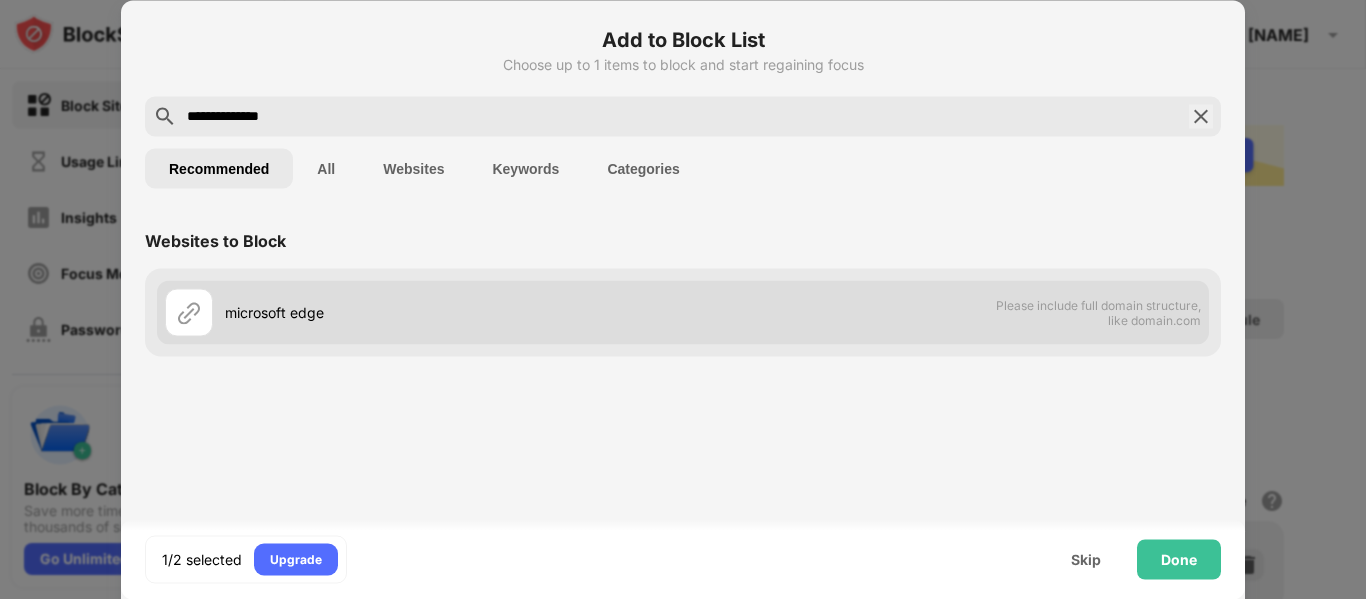 type on "**********" 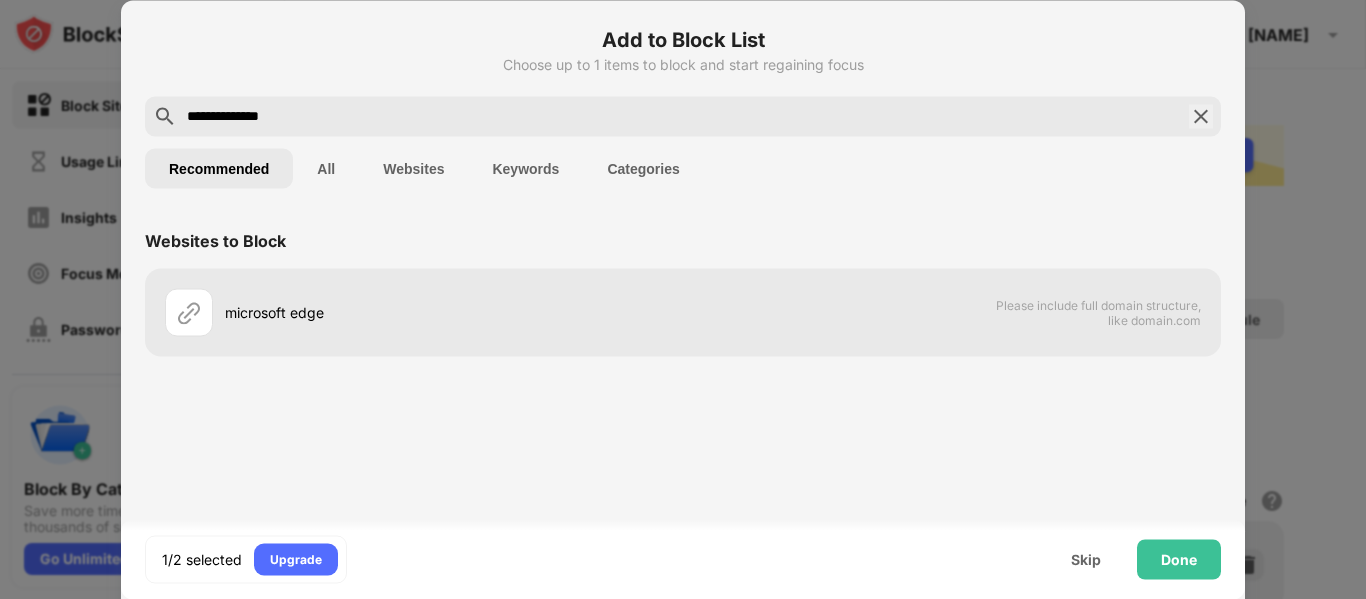 click on "Websites" at bounding box center [413, 168] 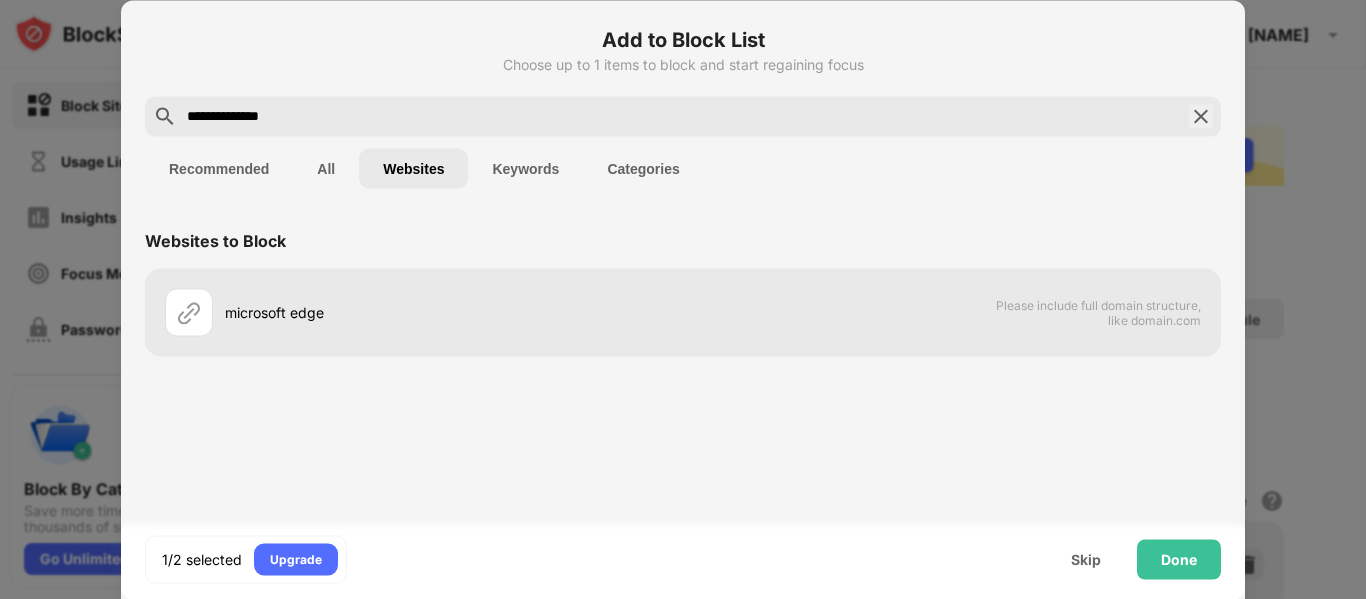 click on "Recommended" at bounding box center [219, 168] 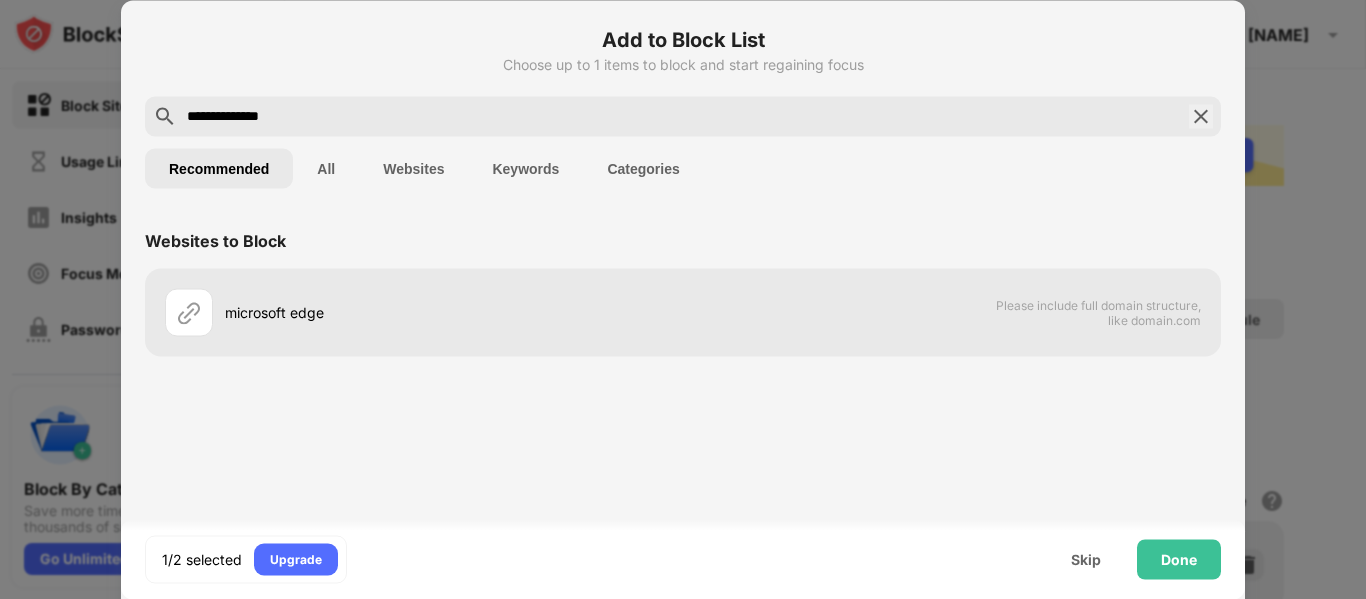 click at bounding box center (1201, 116) 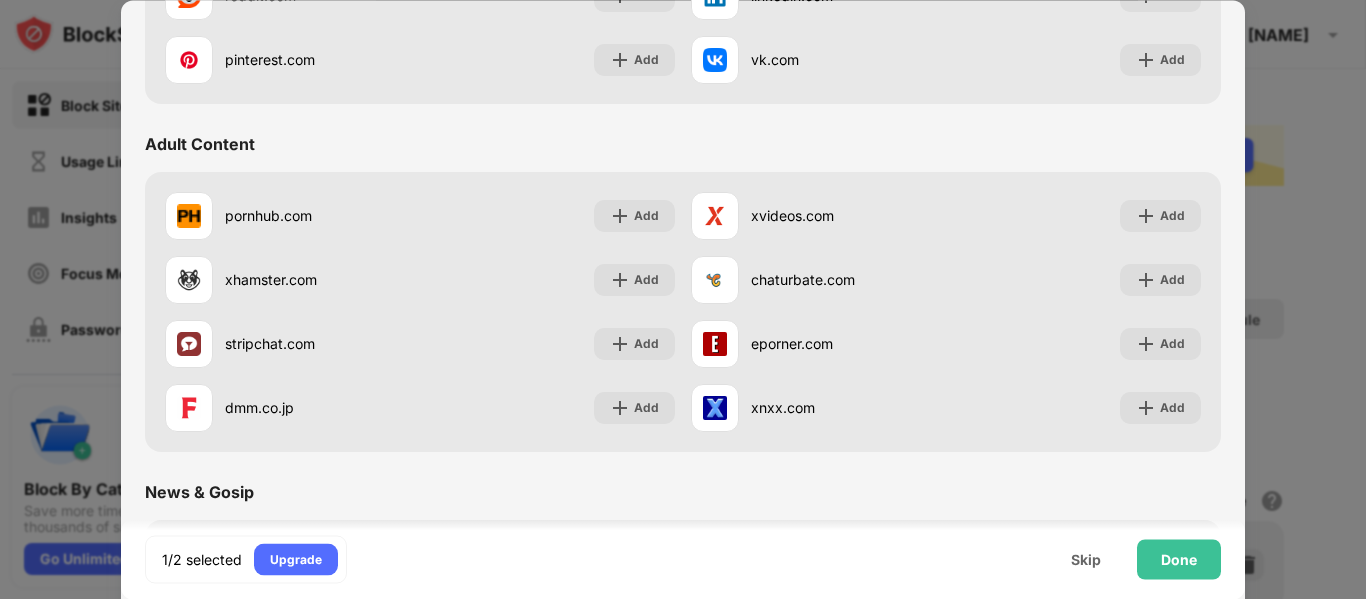 scroll, scrollTop: 783, scrollLeft: 0, axis: vertical 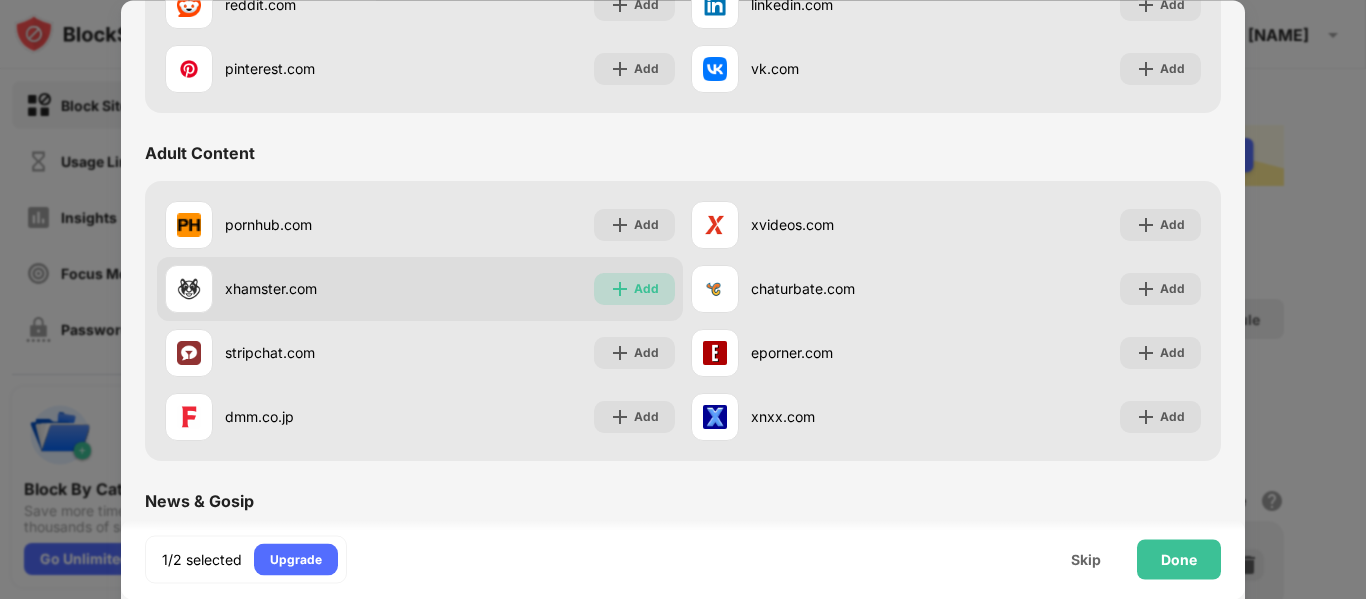 click at bounding box center [620, 289] 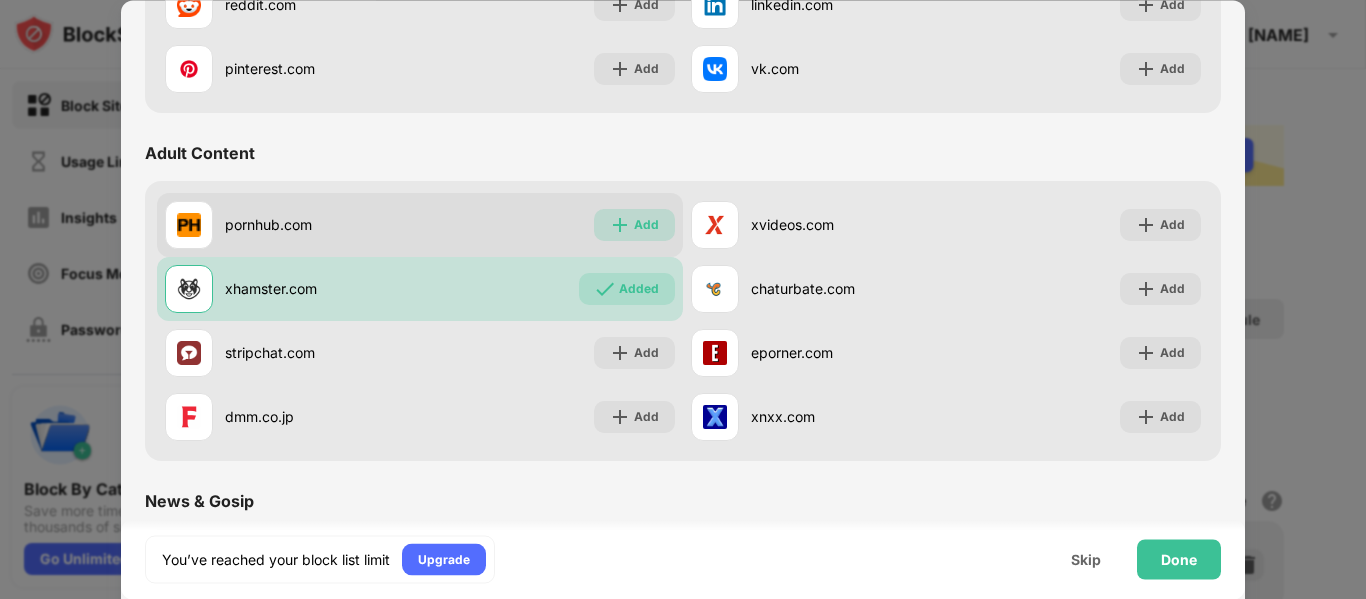 click at bounding box center [620, 225] 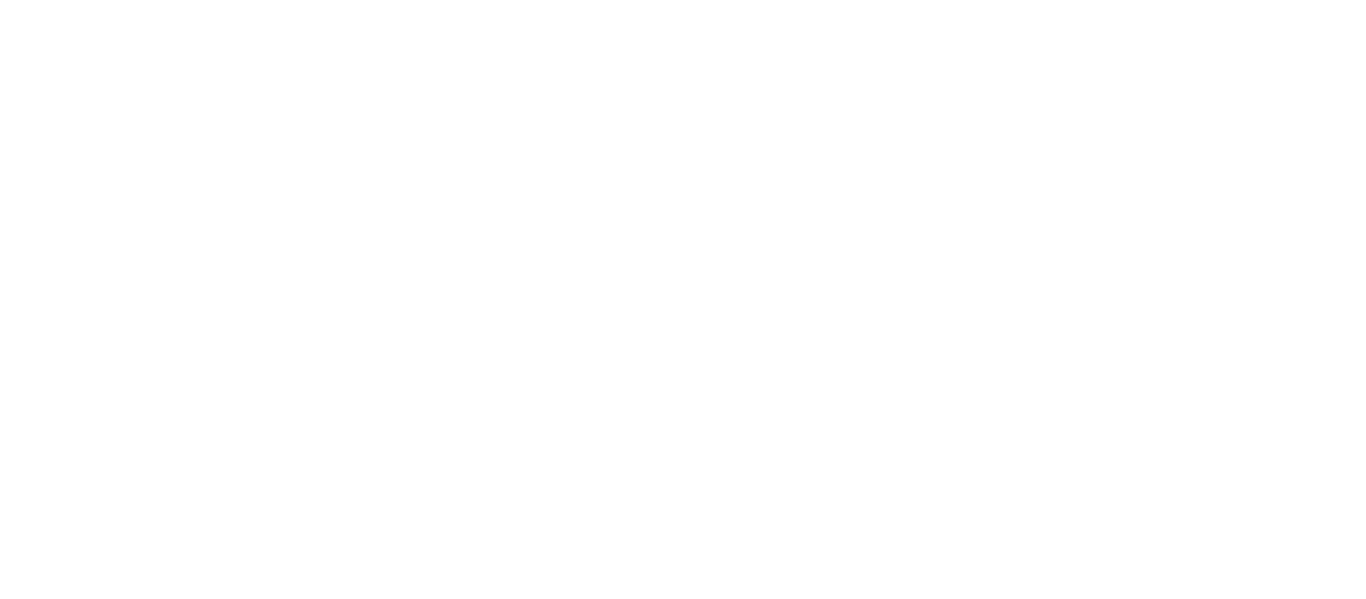 scroll, scrollTop: 0, scrollLeft: 0, axis: both 